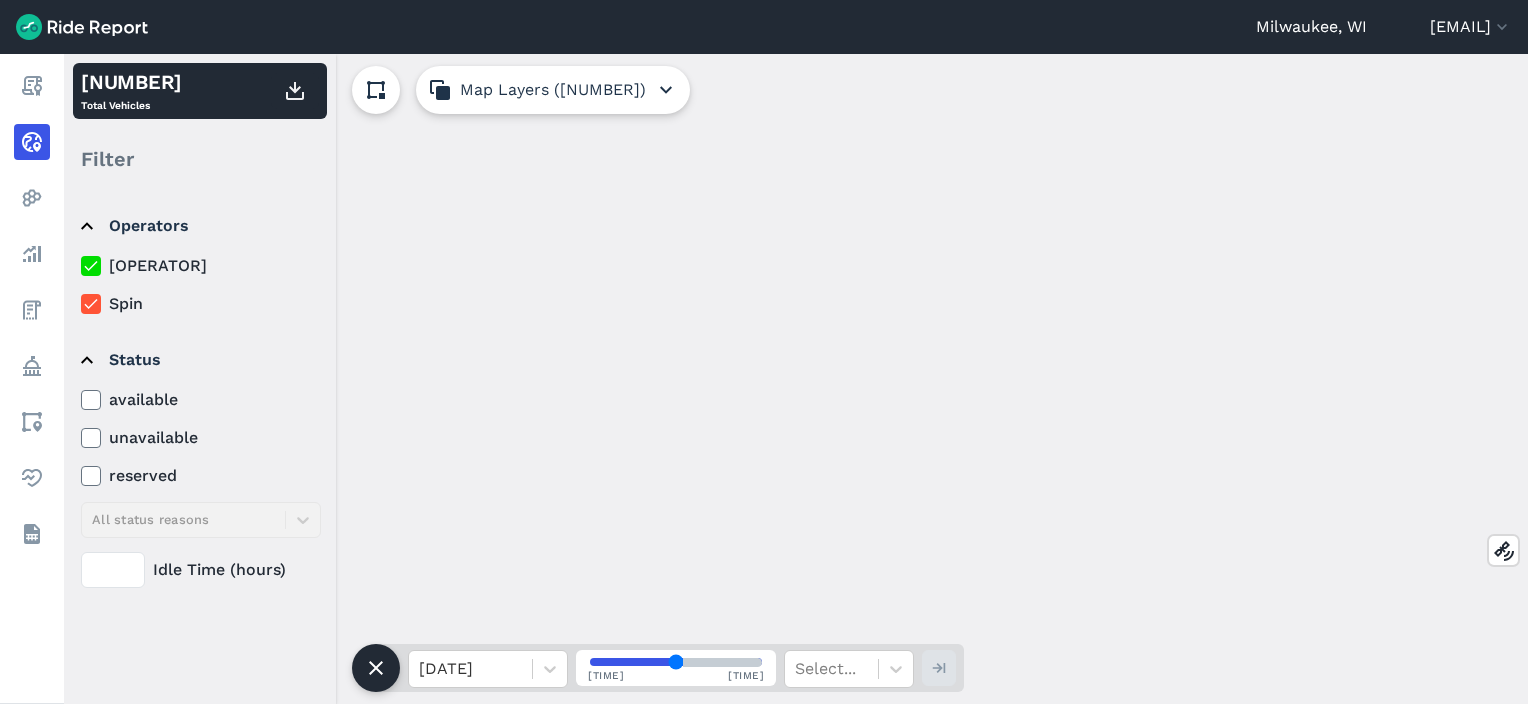 scroll, scrollTop: 0, scrollLeft: 0, axis: both 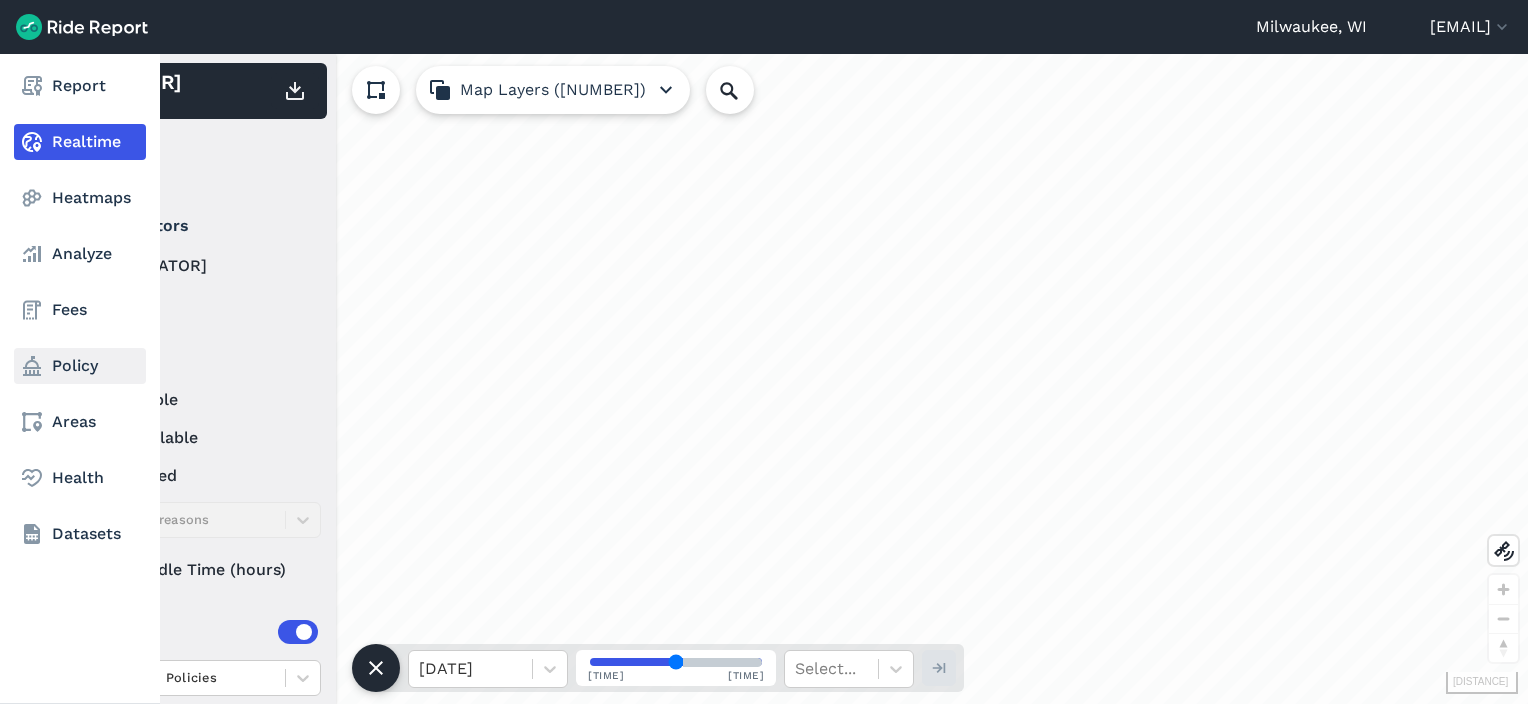 click on "Policy" at bounding box center (80, 366) 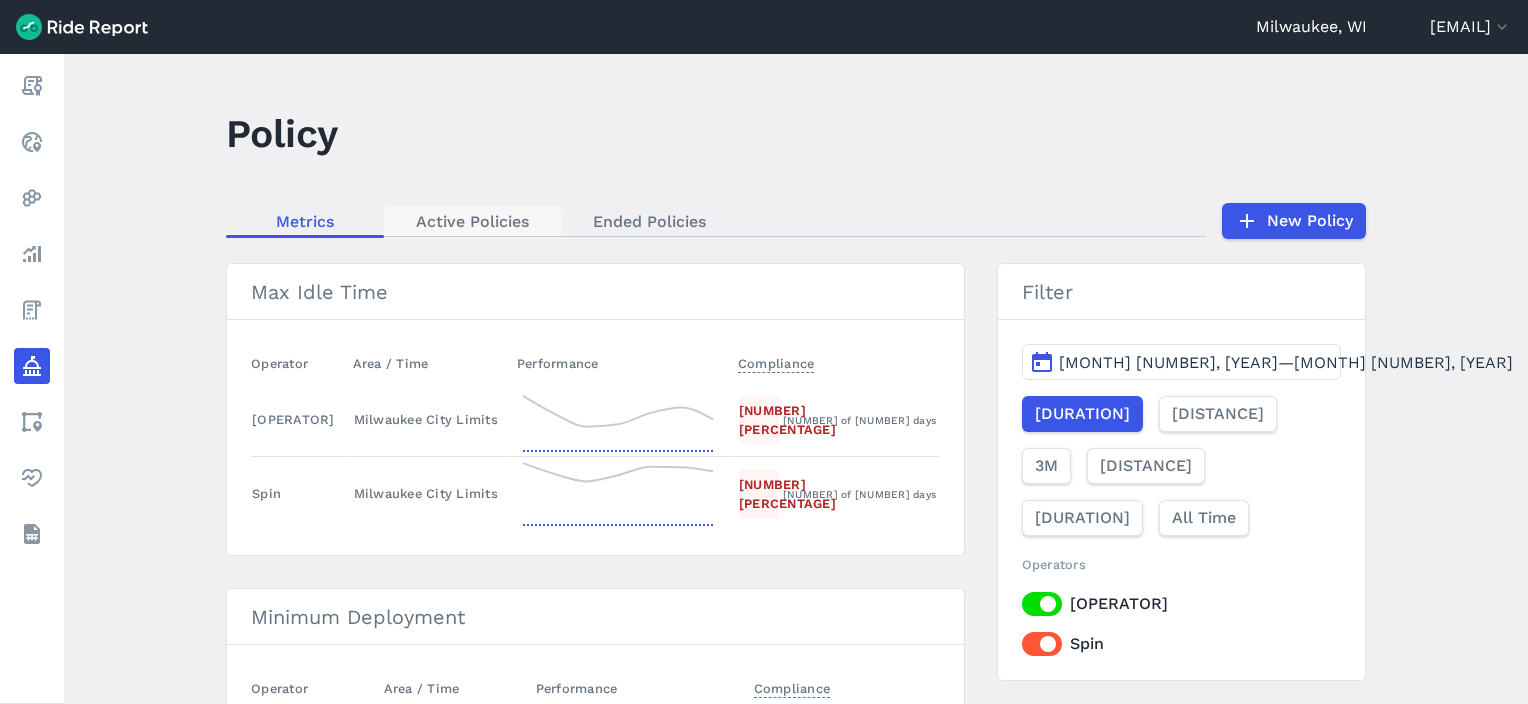 click on "Active Policies" at bounding box center (472, 221) 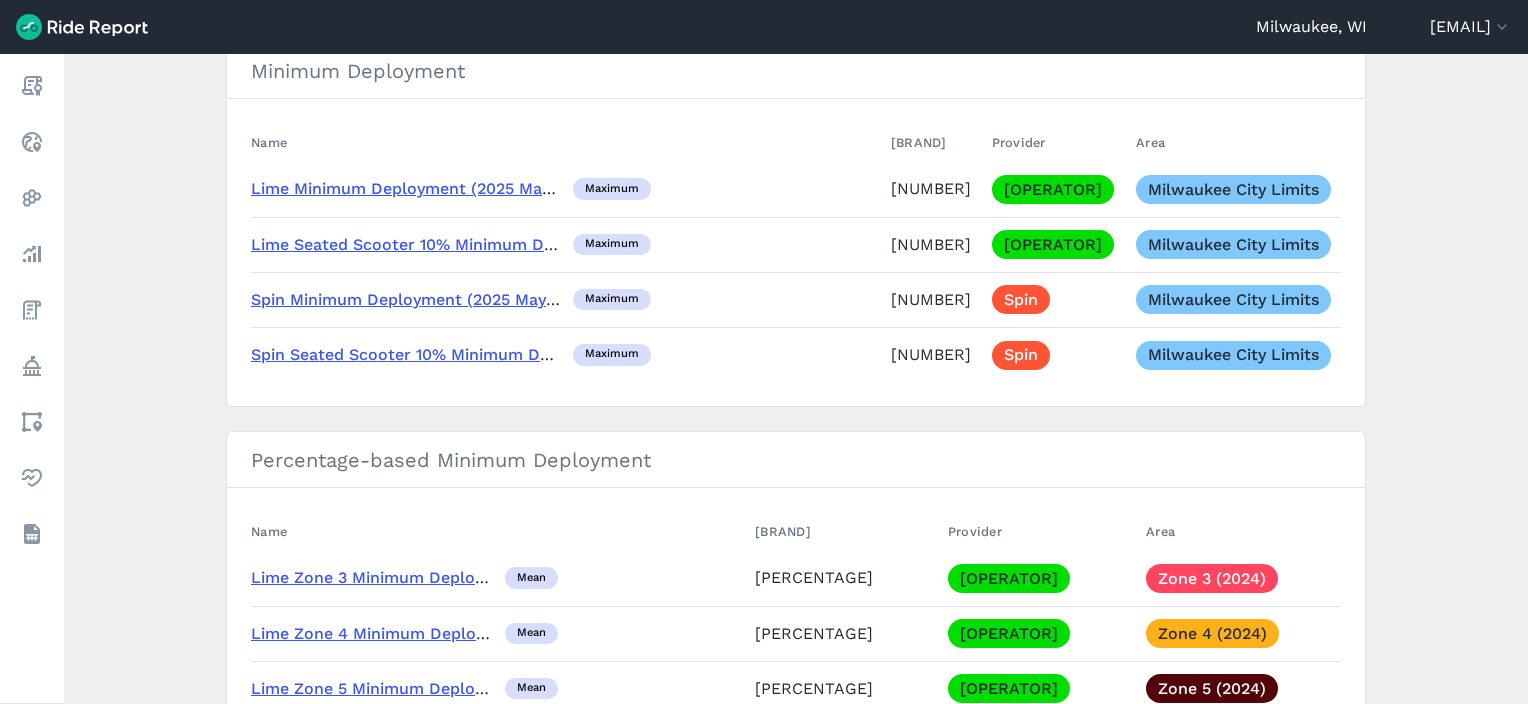 scroll, scrollTop: 0, scrollLeft: 0, axis: both 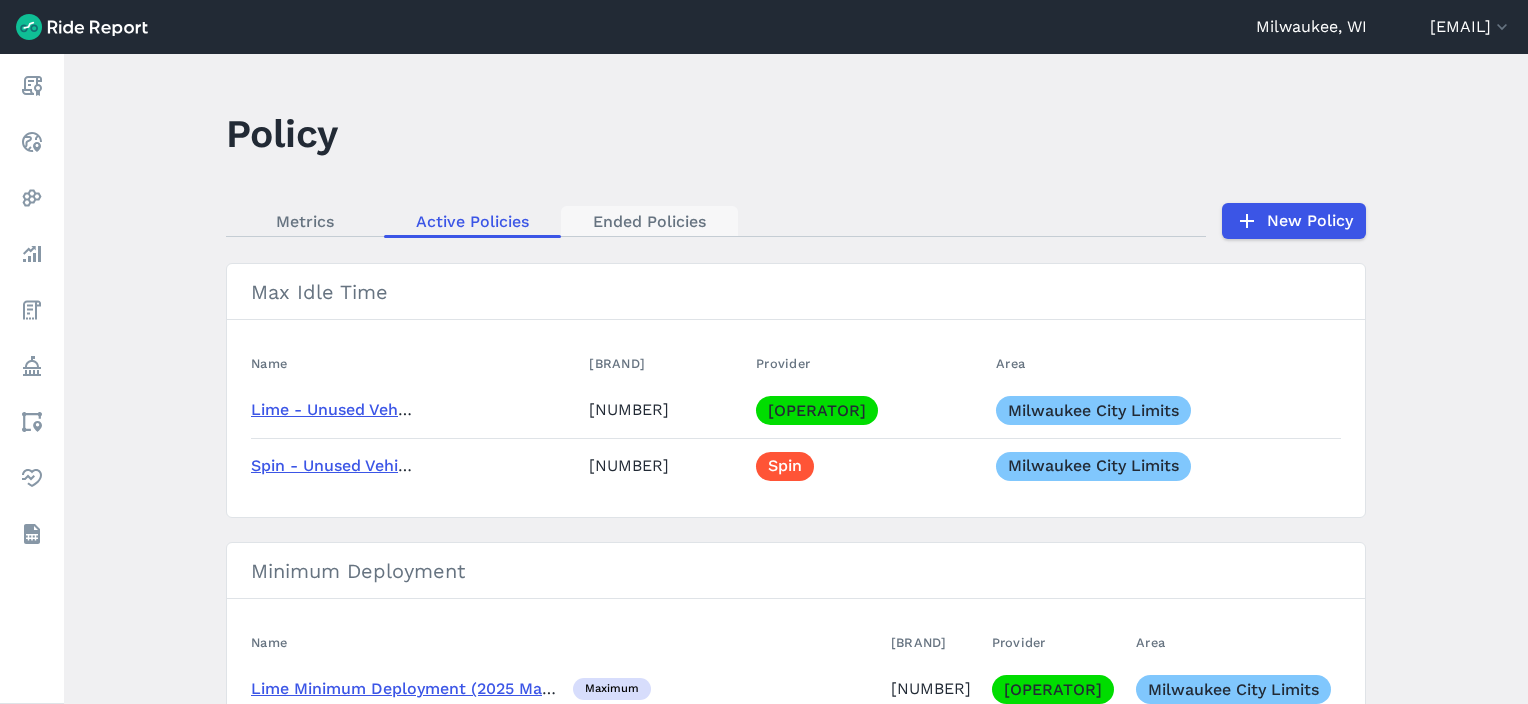 click on "Ended Policies" at bounding box center (649, 221) 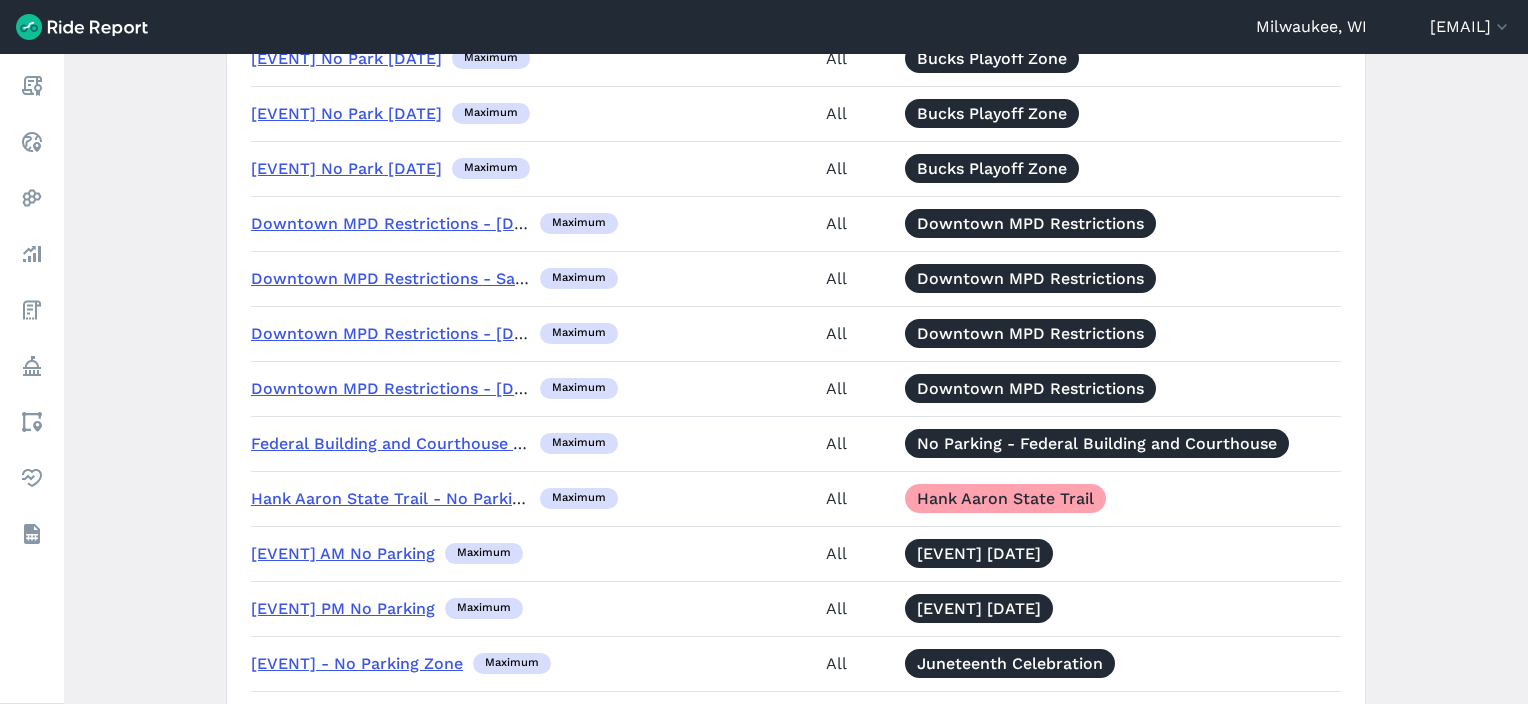 scroll, scrollTop: 5100, scrollLeft: 0, axis: vertical 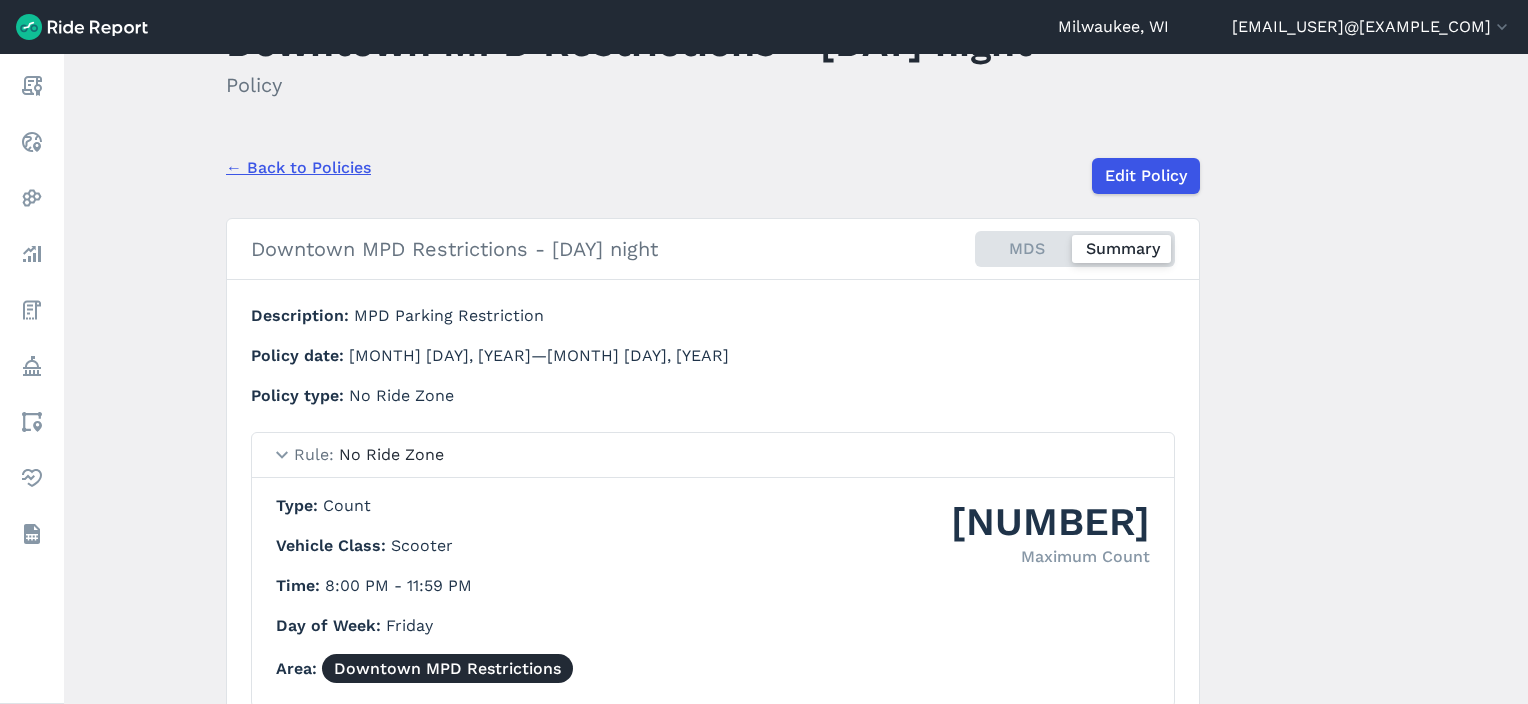 drag, startPoint x: 63, startPoint y: 426, endPoint x: 180, endPoint y: 454, distance: 120.30378 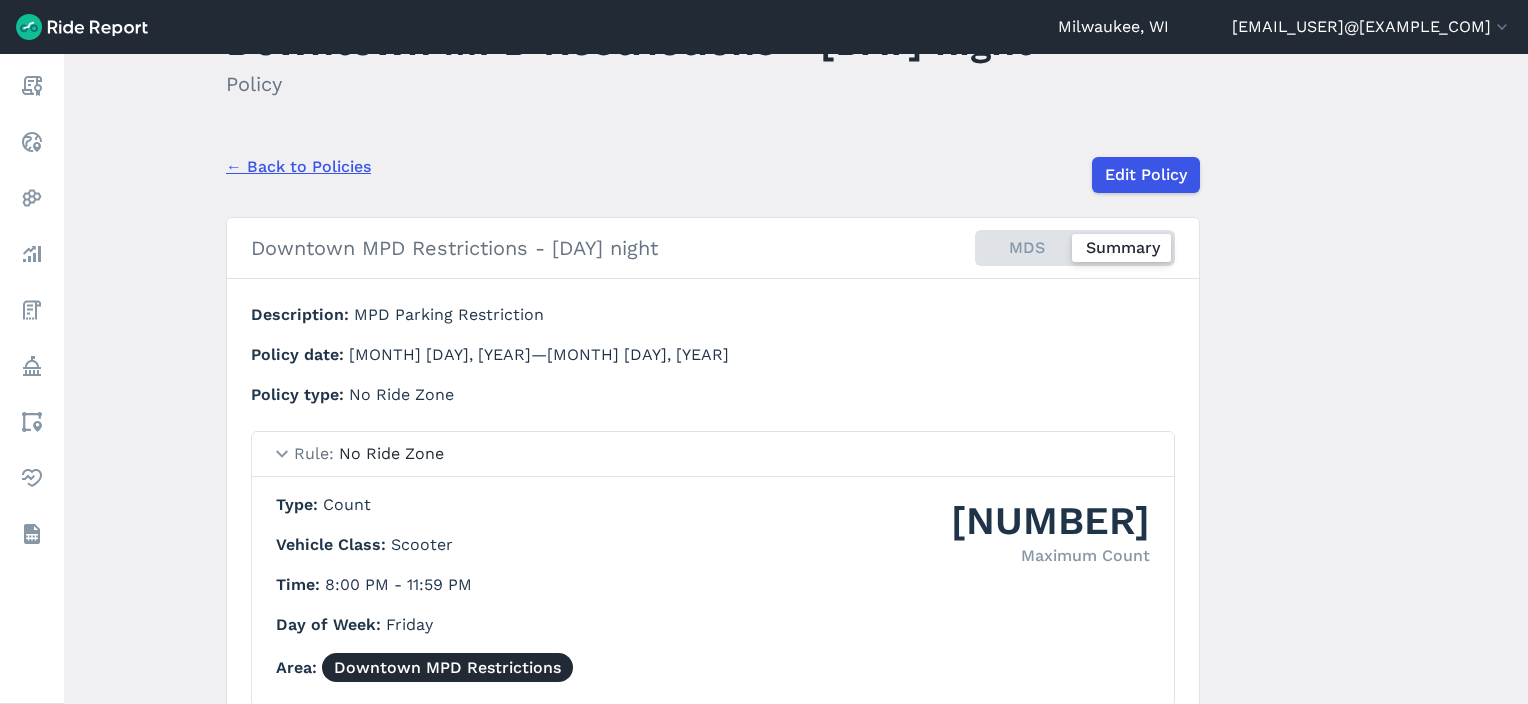scroll, scrollTop: 91, scrollLeft: 0, axis: vertical 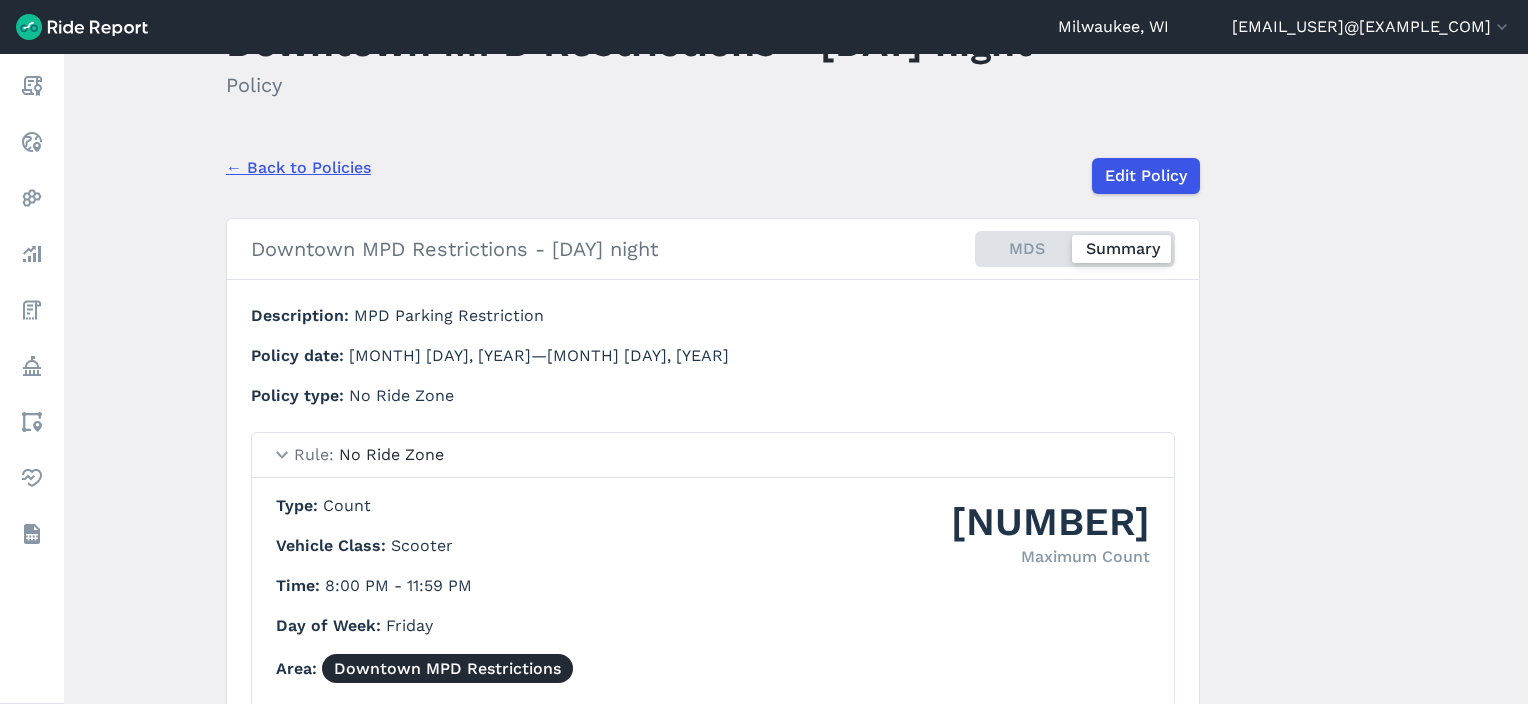 click on "← Back to Policies" at bounding box center [298, 168] 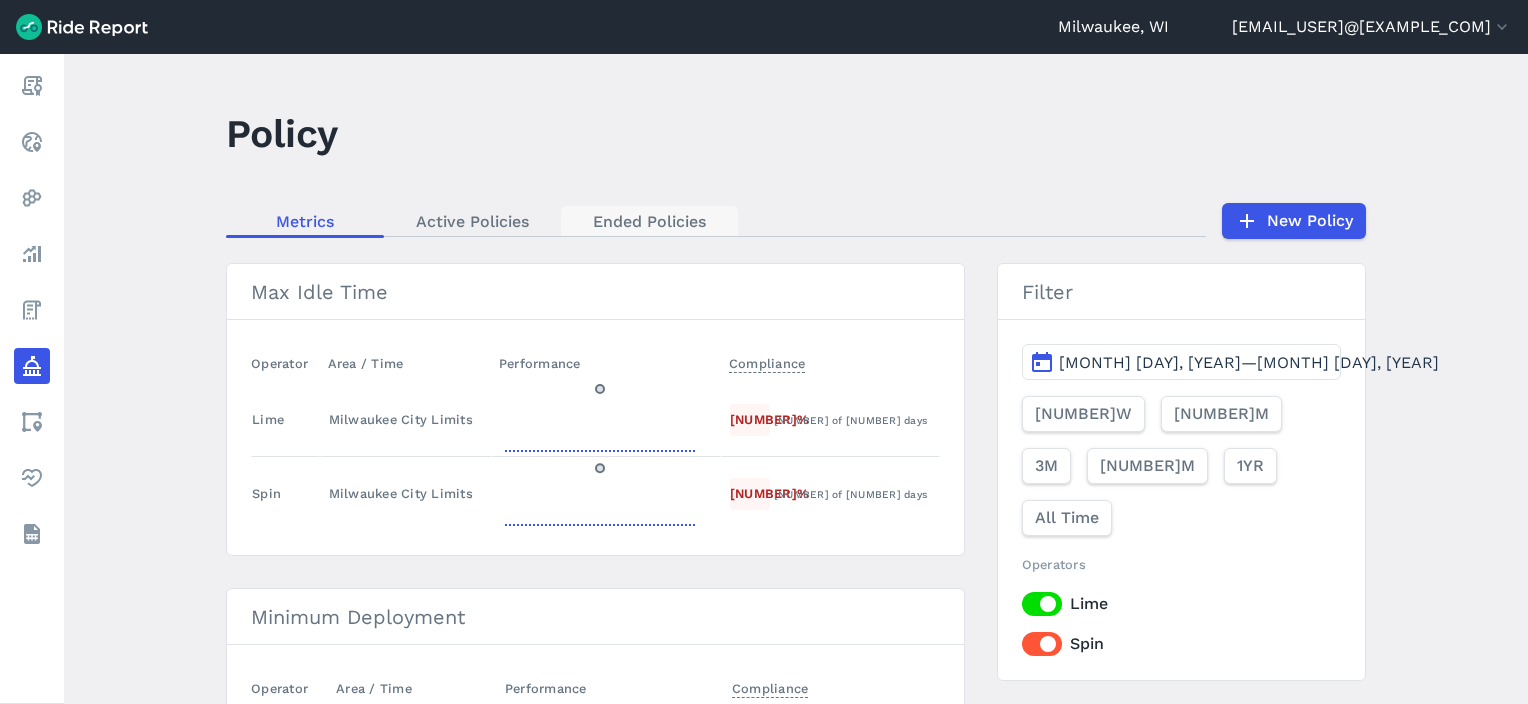 click on "Ended Policies" at bounding box center [649, 221] 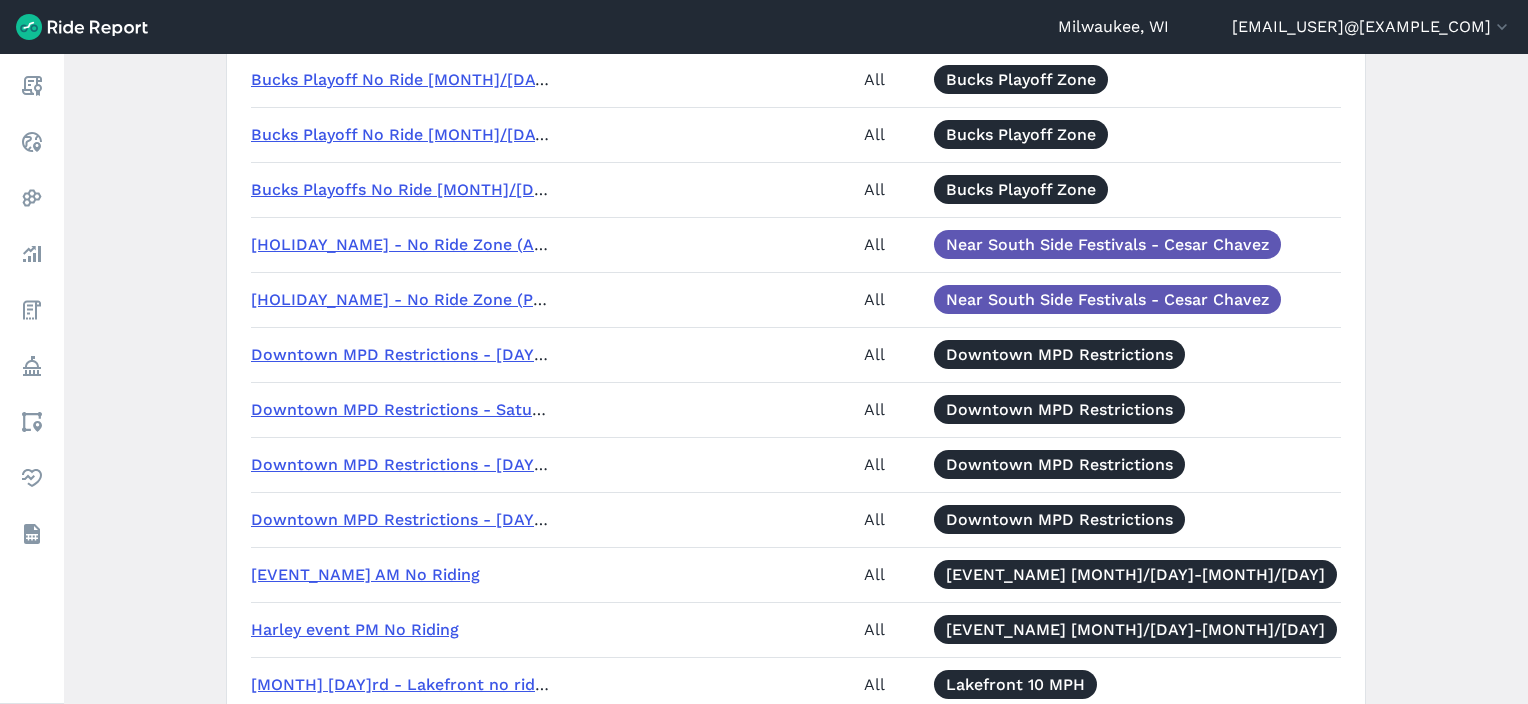 scroll, scrollTop: 7600, scrollLeft: 0, axis: vertical 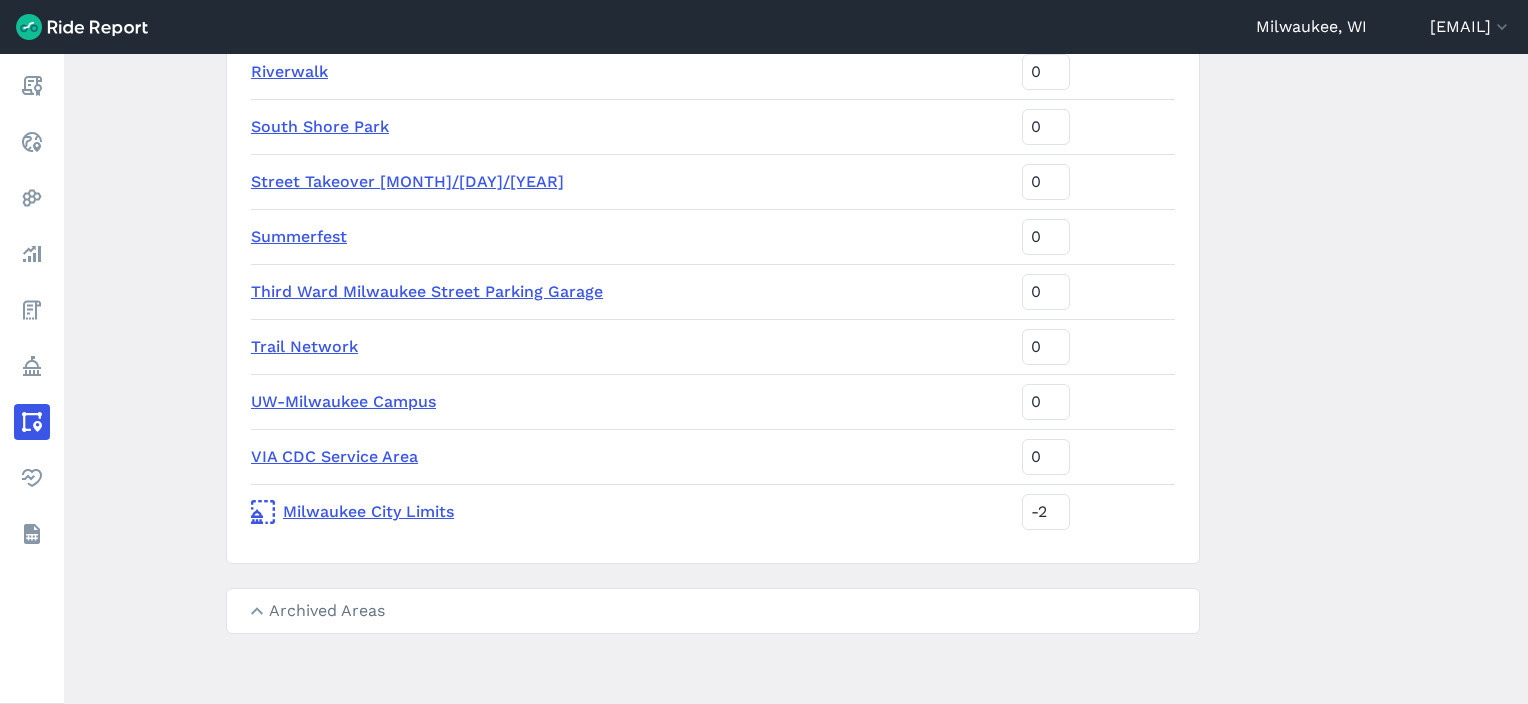 click on "Archived Areas" at bounding box center [713, 611] 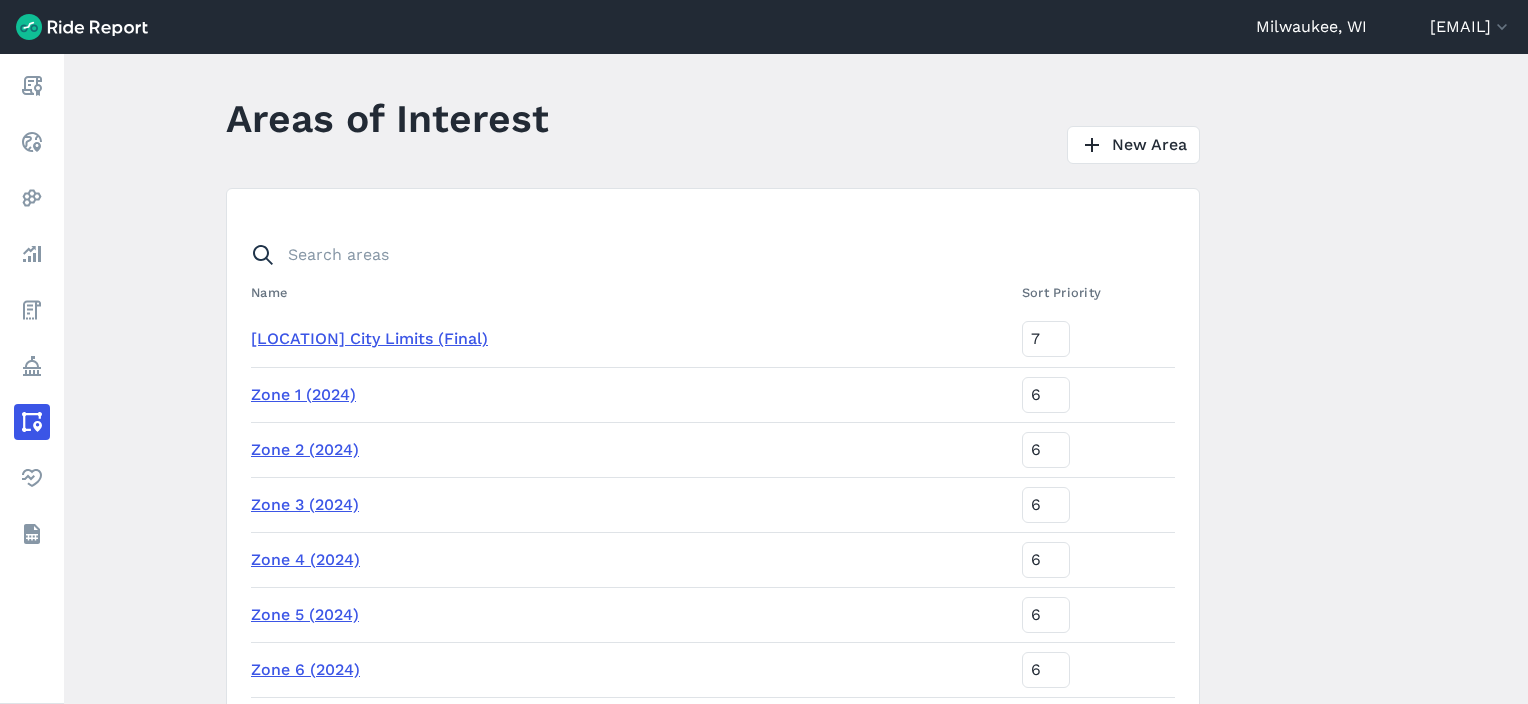 scroll, scrollTop: 0, scrollLeft: 0, axis: both 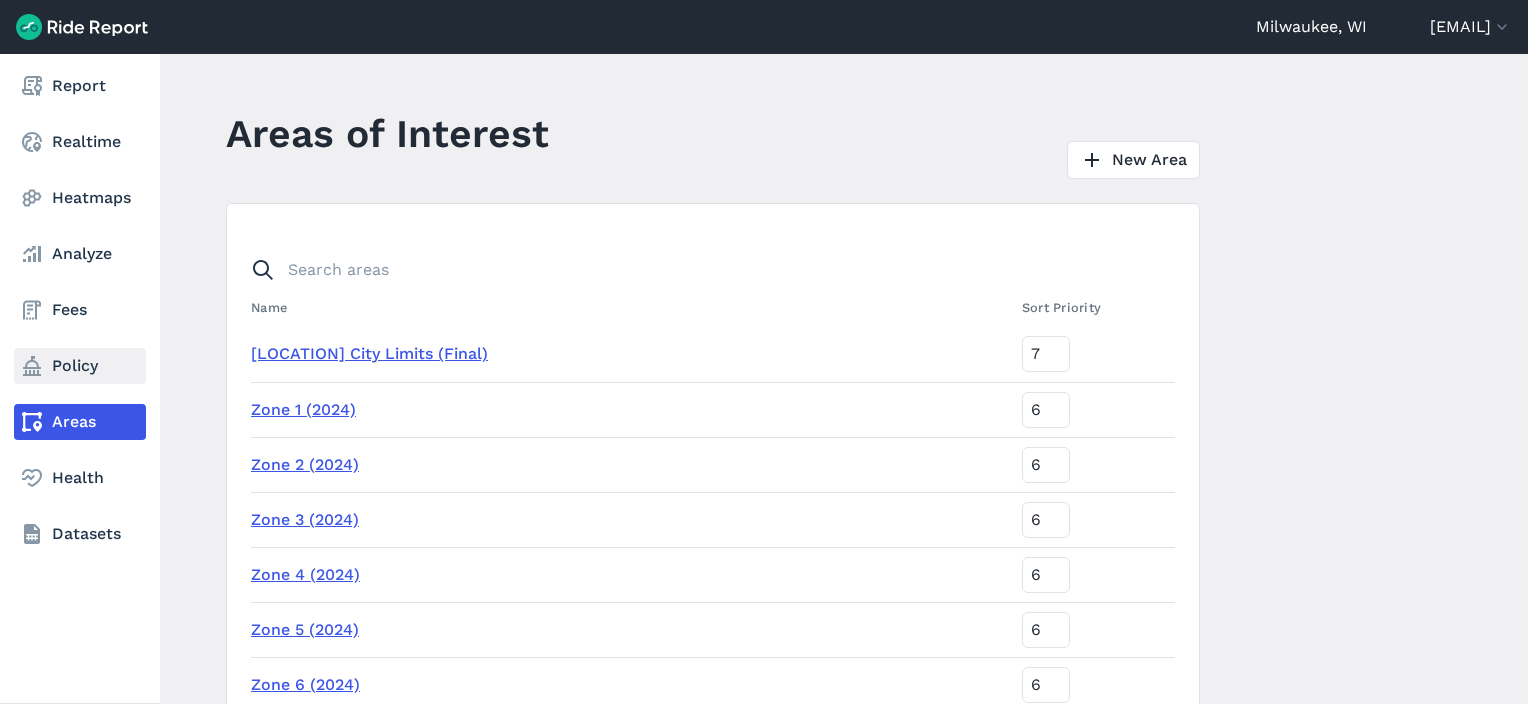 click 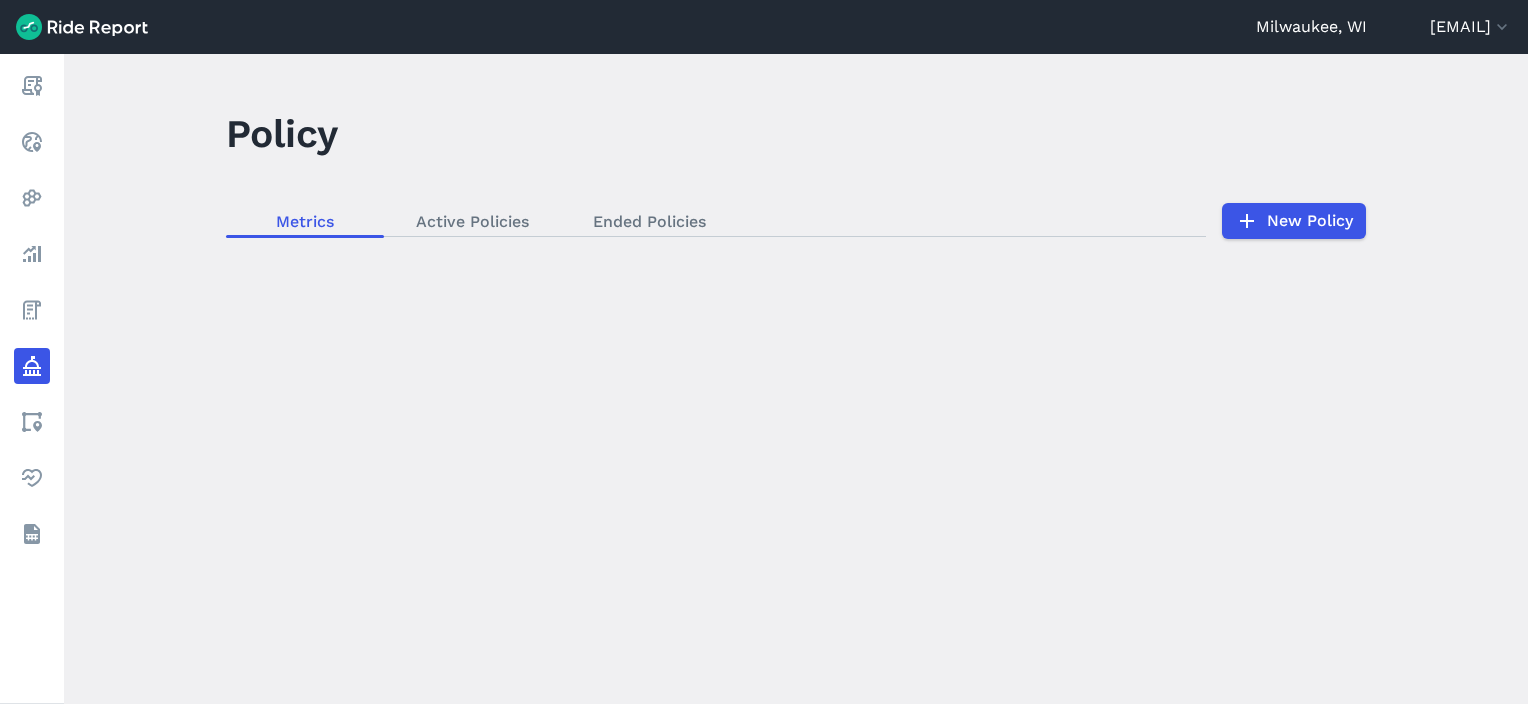click at bounding box center (796, 379) 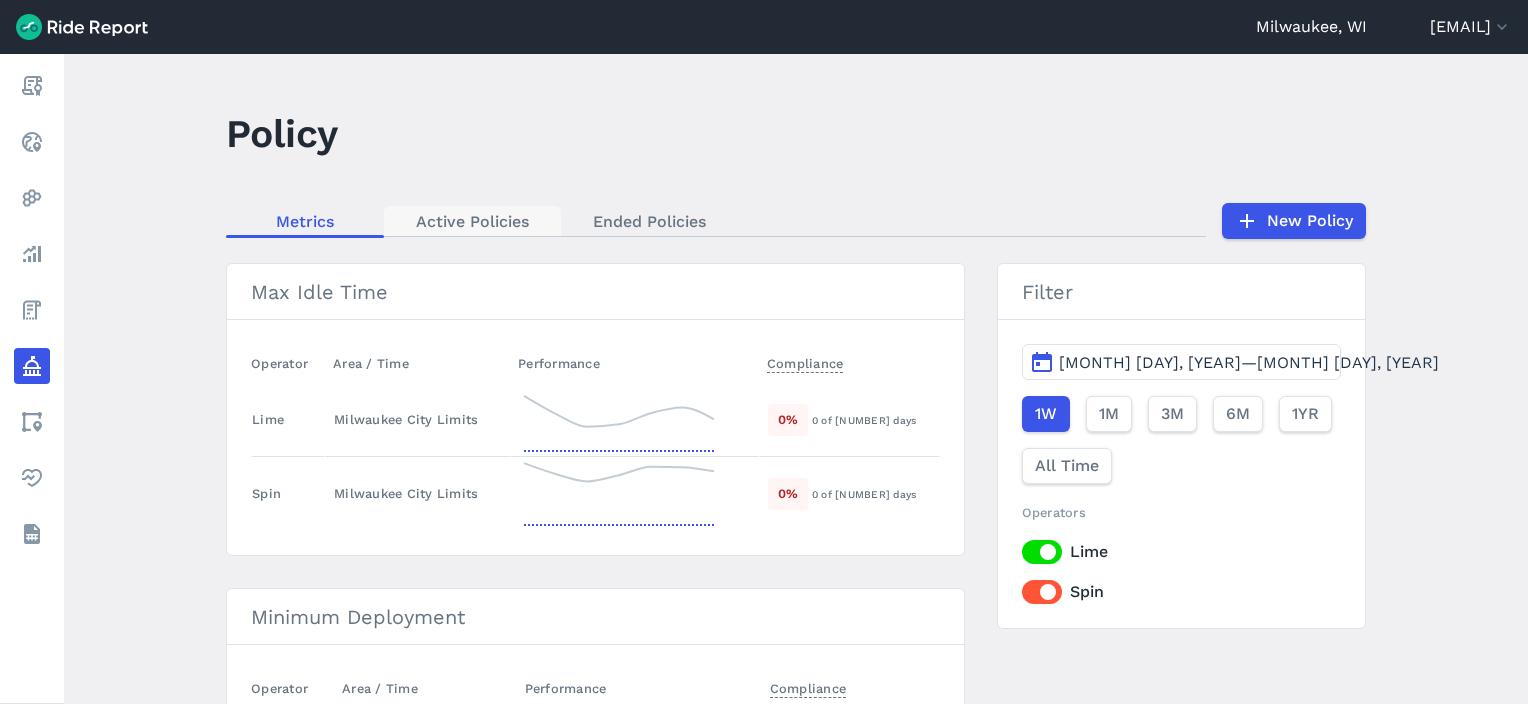 click on "Active Policies" at bounding box center (472, 221) 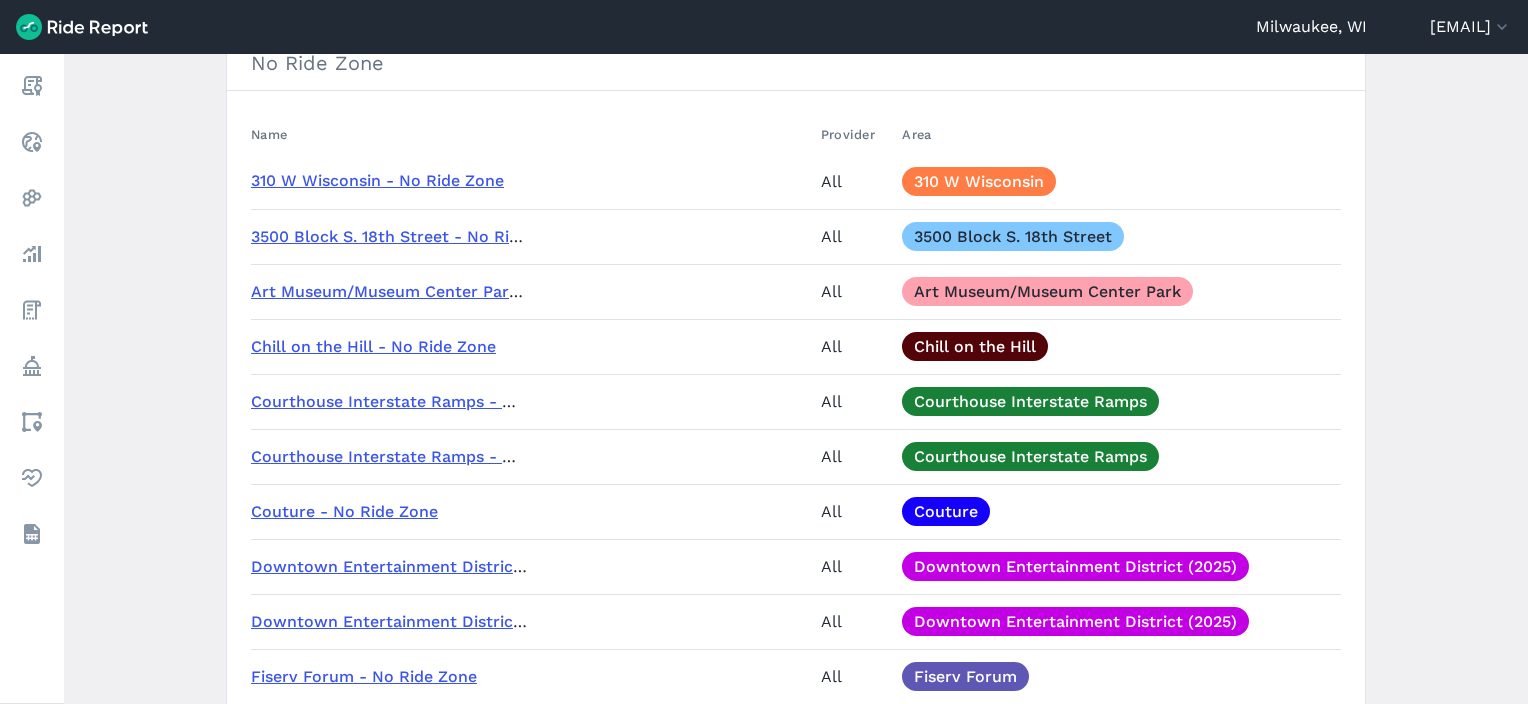 scroll, scrollTop: 2800, scrollLeft: 0, axis: vertical 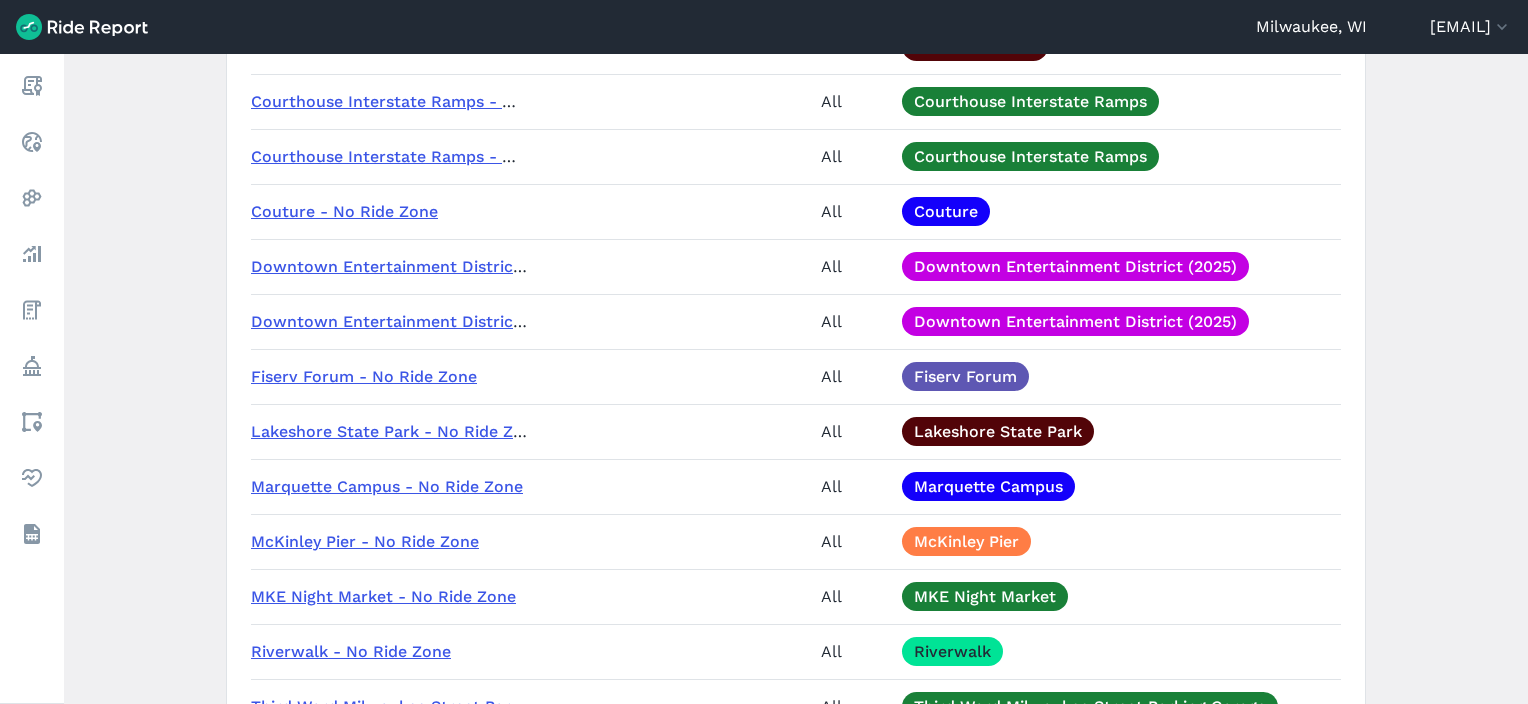 click on "Downtown Entertainment District - No Ride Zone (AM)" at bounding box center (468, 266) 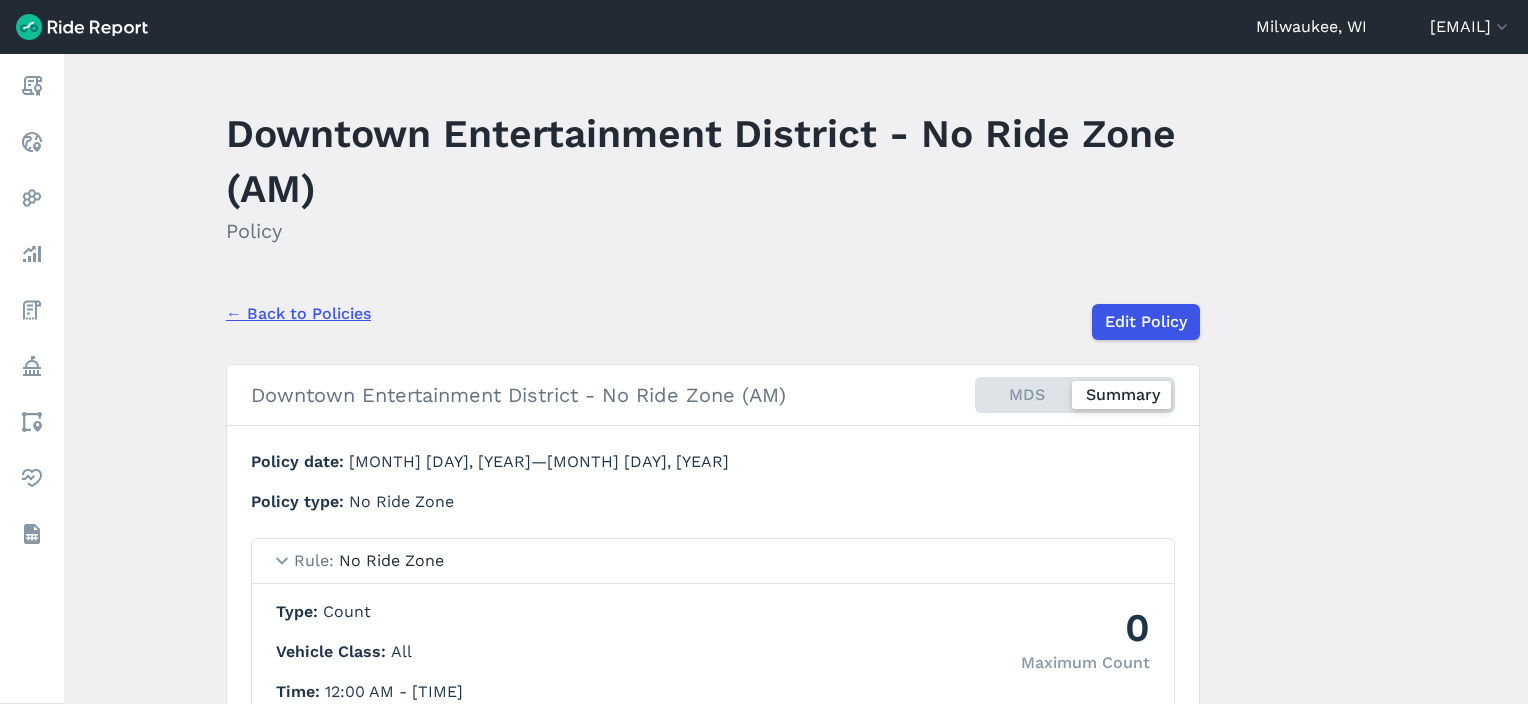 click on "← Back to Policies" at bounding box center (298, 314) 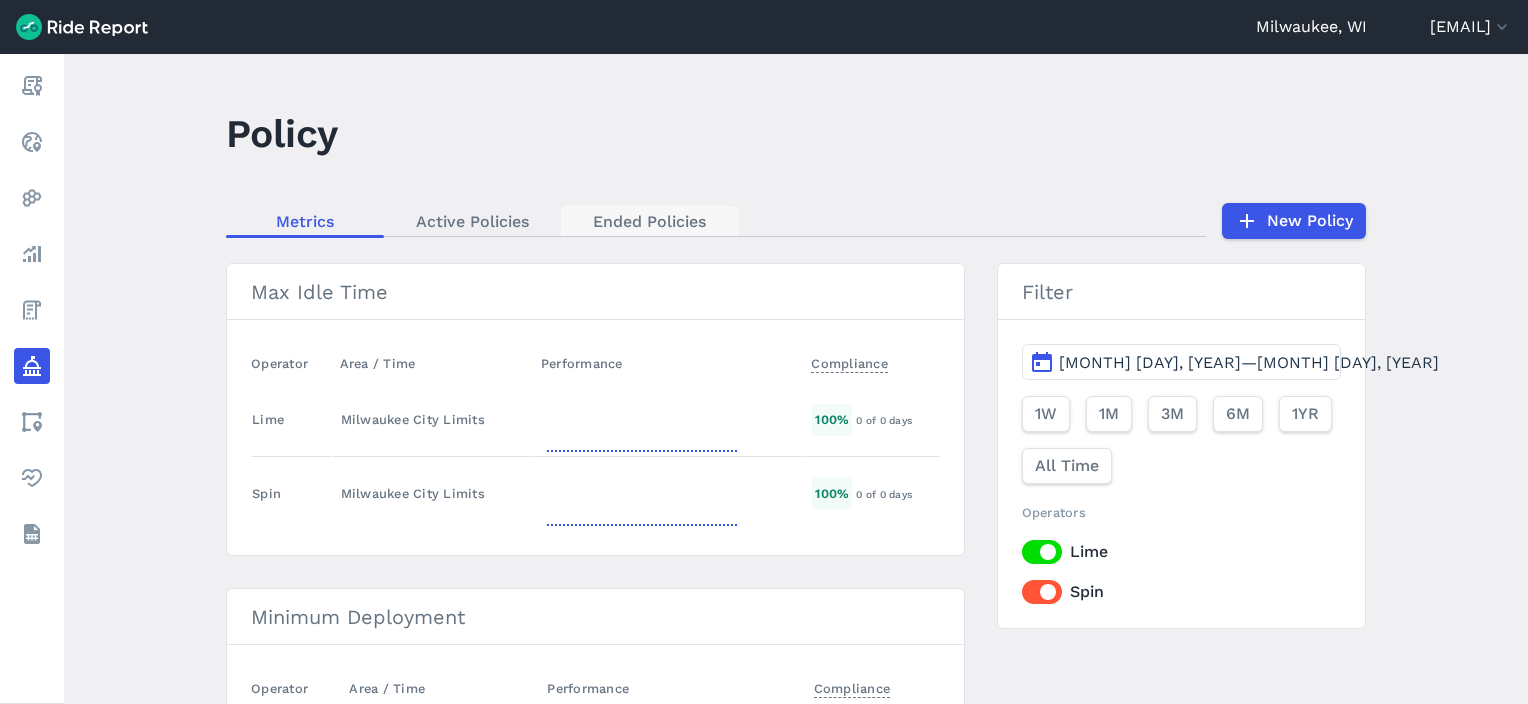click on "Ended Policies" at bounding box center [649, 221] 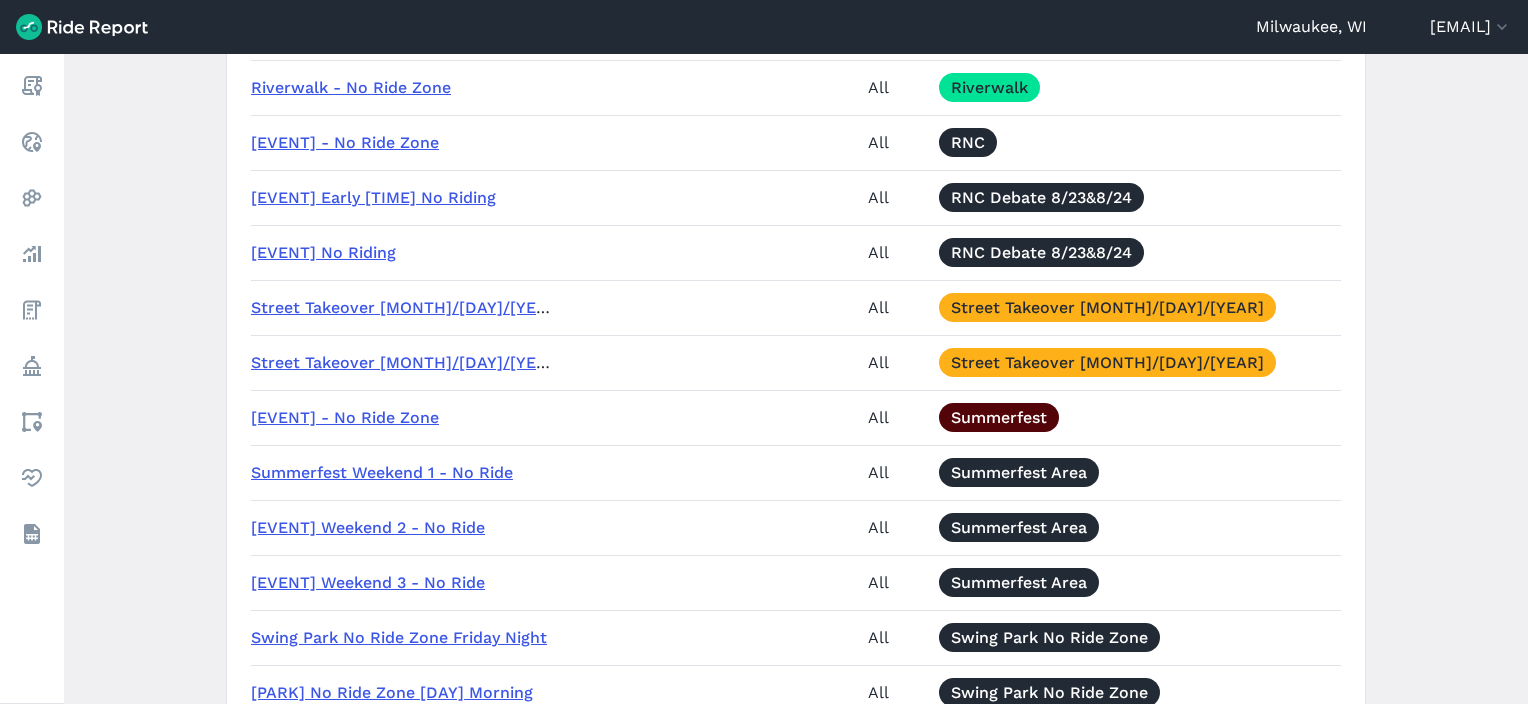 scroll, scrollTop: 9500, scrollLeft: 0, axis: vertical 